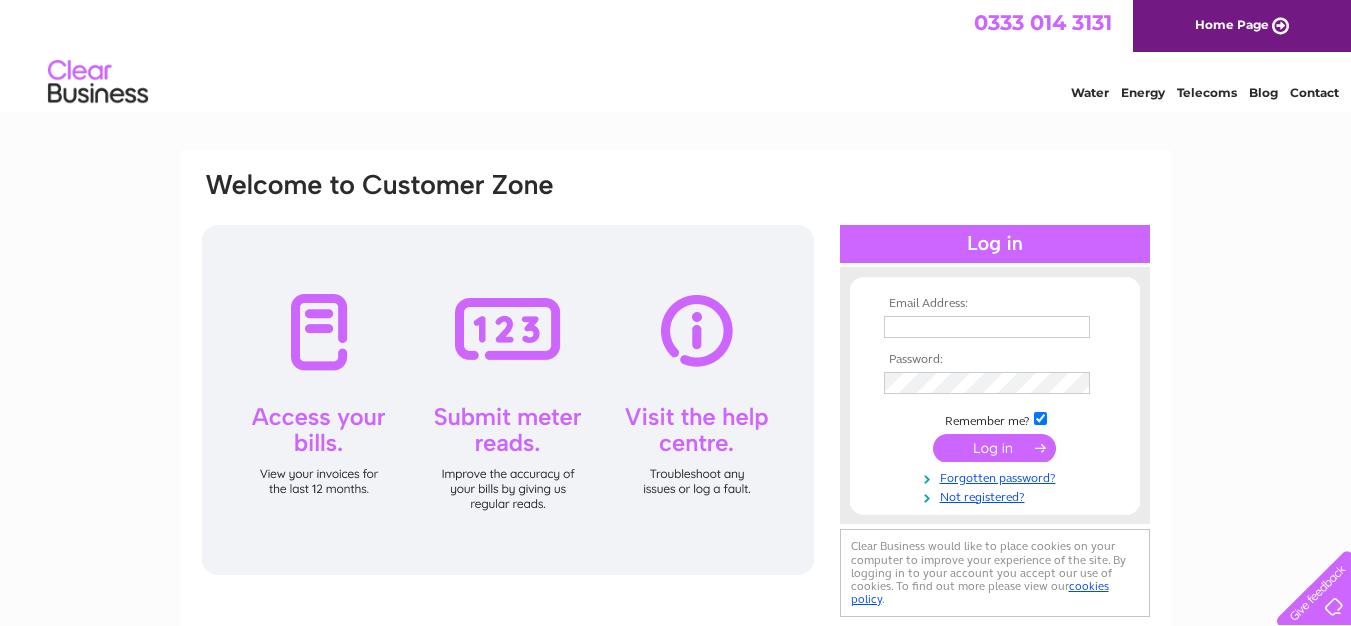 scroll, scrollTop: 0, scrollLeft: 0, axis: both 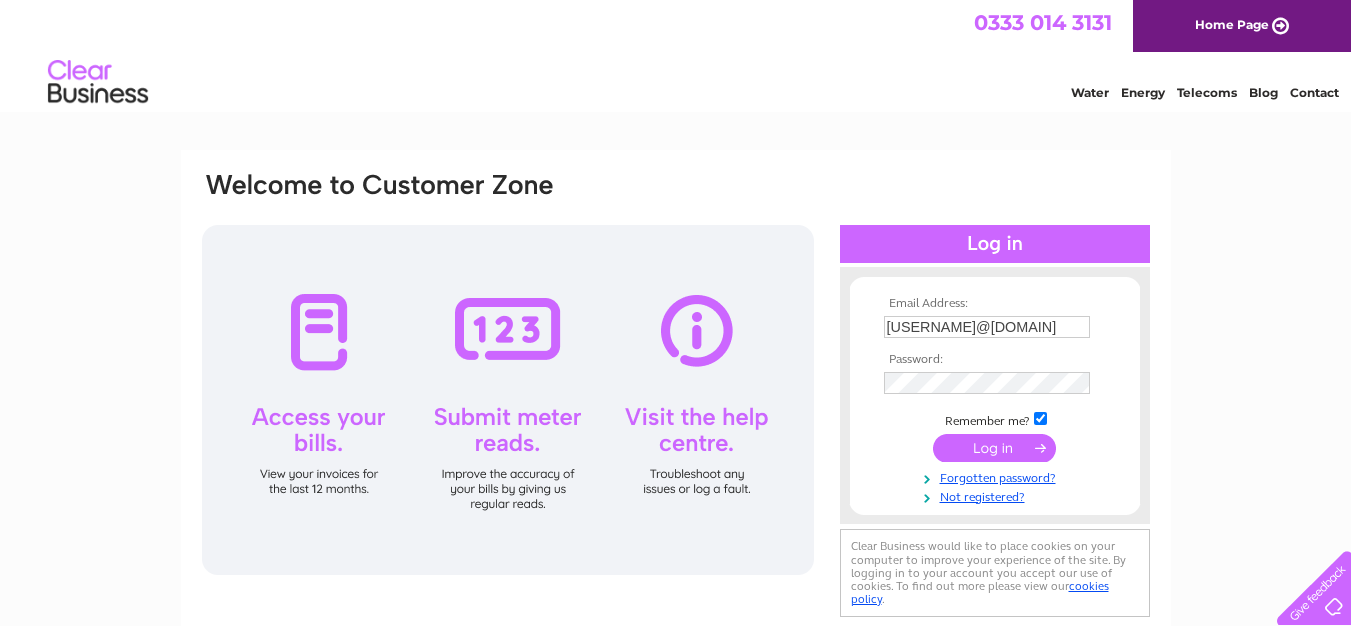 click at bounding box center [994, 448] 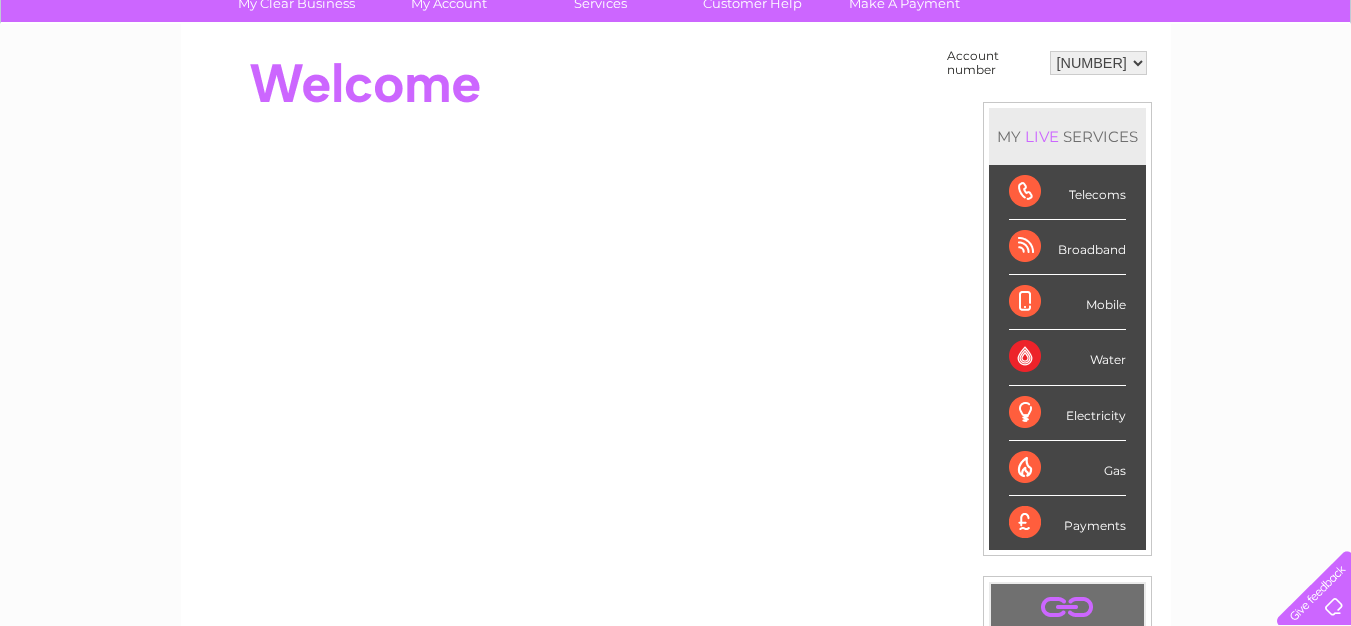 scroll, scrollTop: 54, scrollLeft: 0, axis: vertical 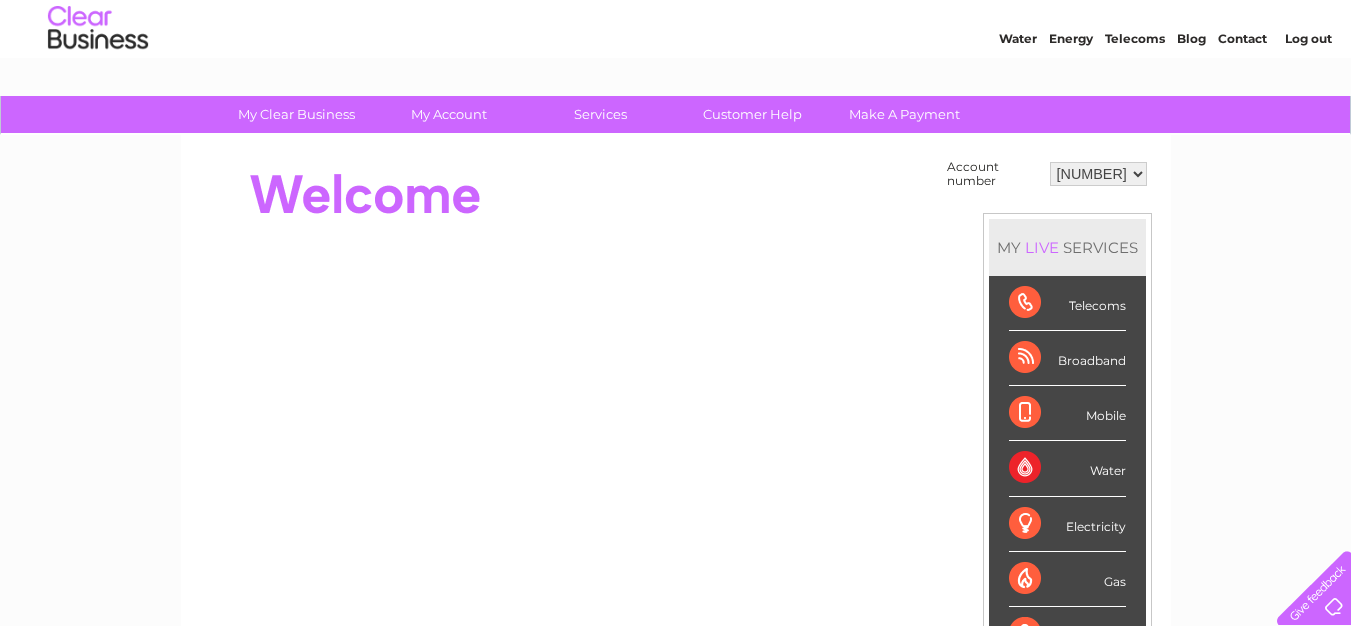 click on "Telecoms" at bounding box center (1067, 303) 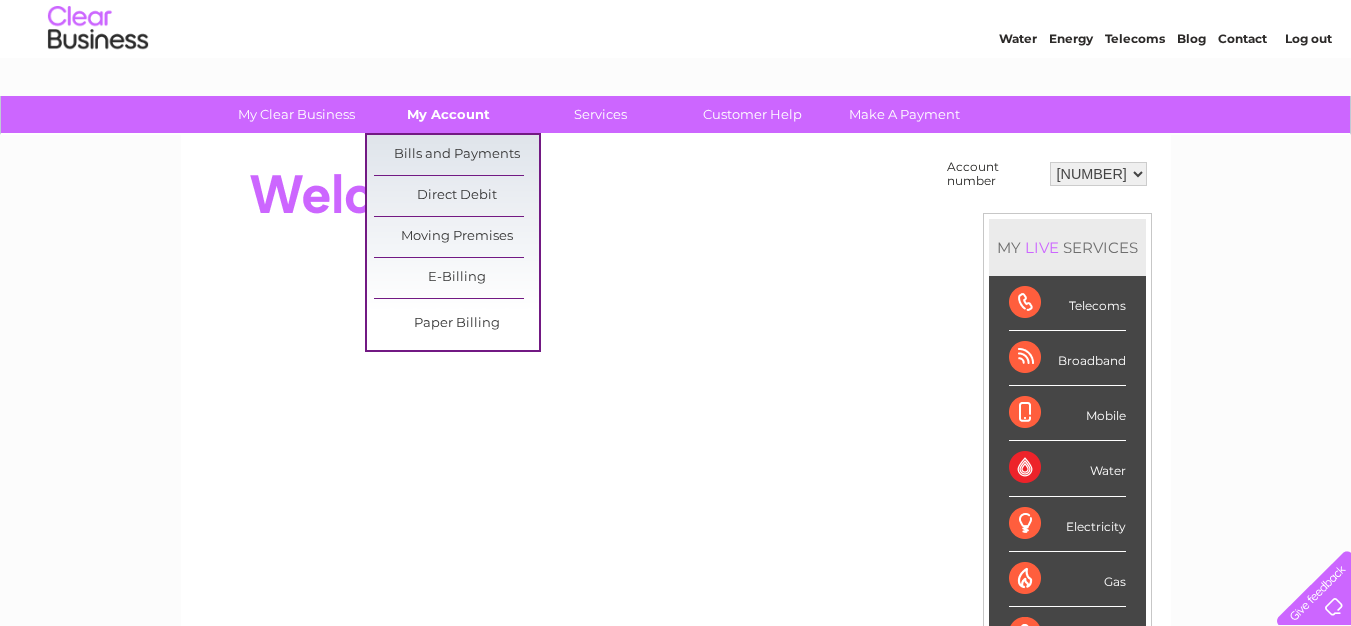 click on "My Account" at bounding box center [448, 114] 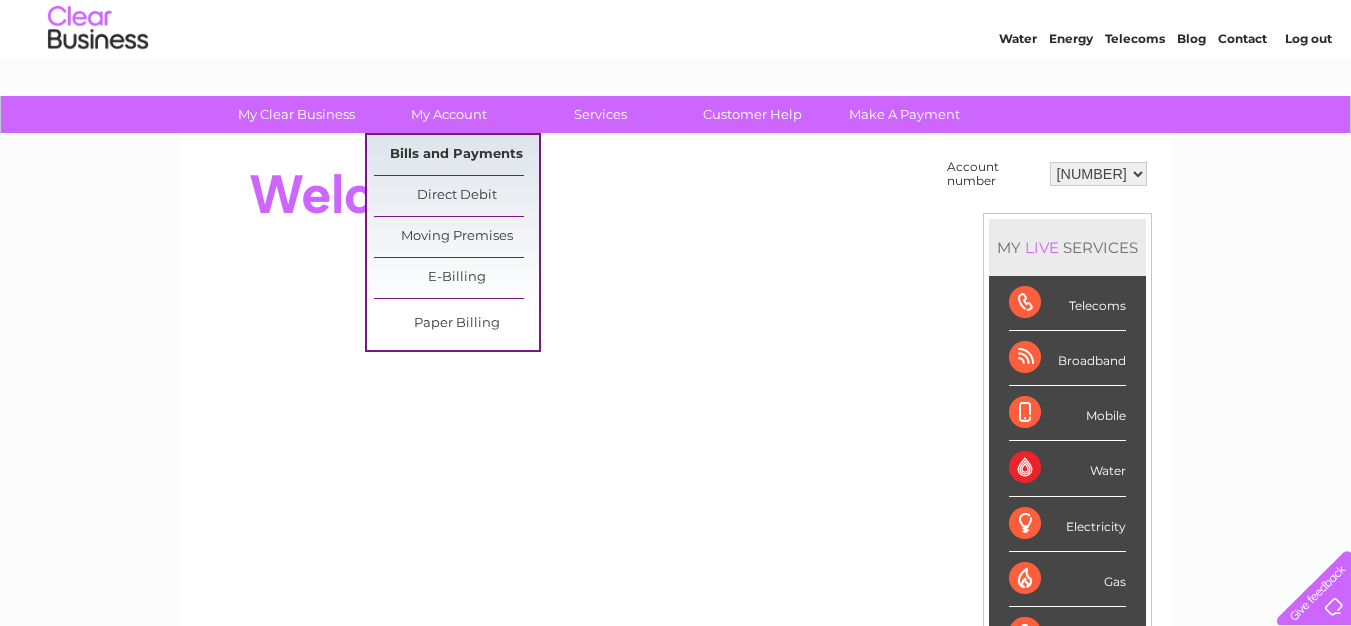click on "Bills and Payments" at bounding box center [456, 155] 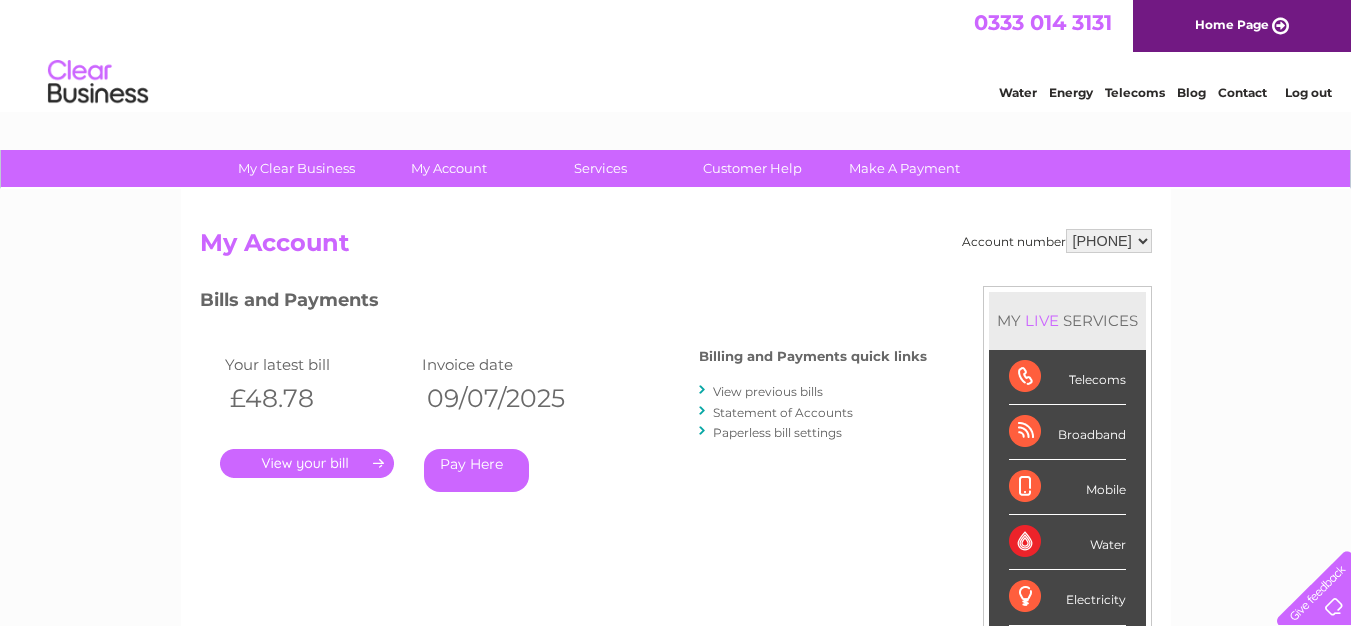 scroll, scrollTop: 0, scrollLeft: 0, axis: both 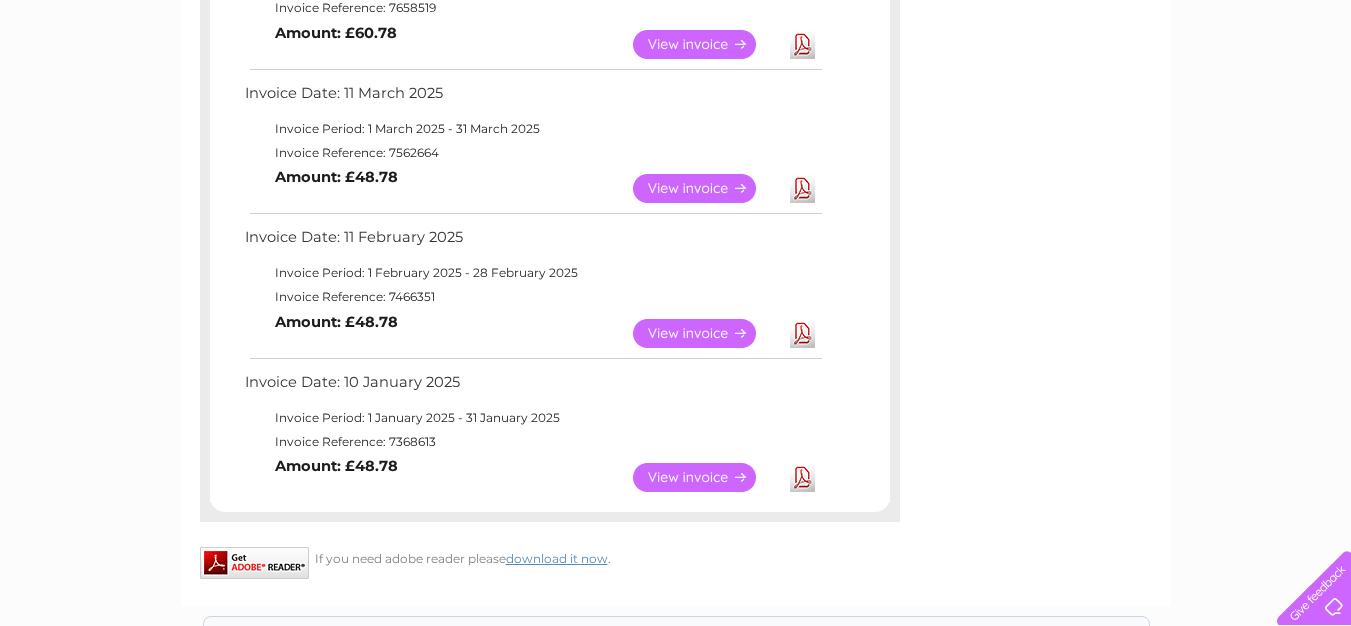click on "View" at bounding box center [706, 333] 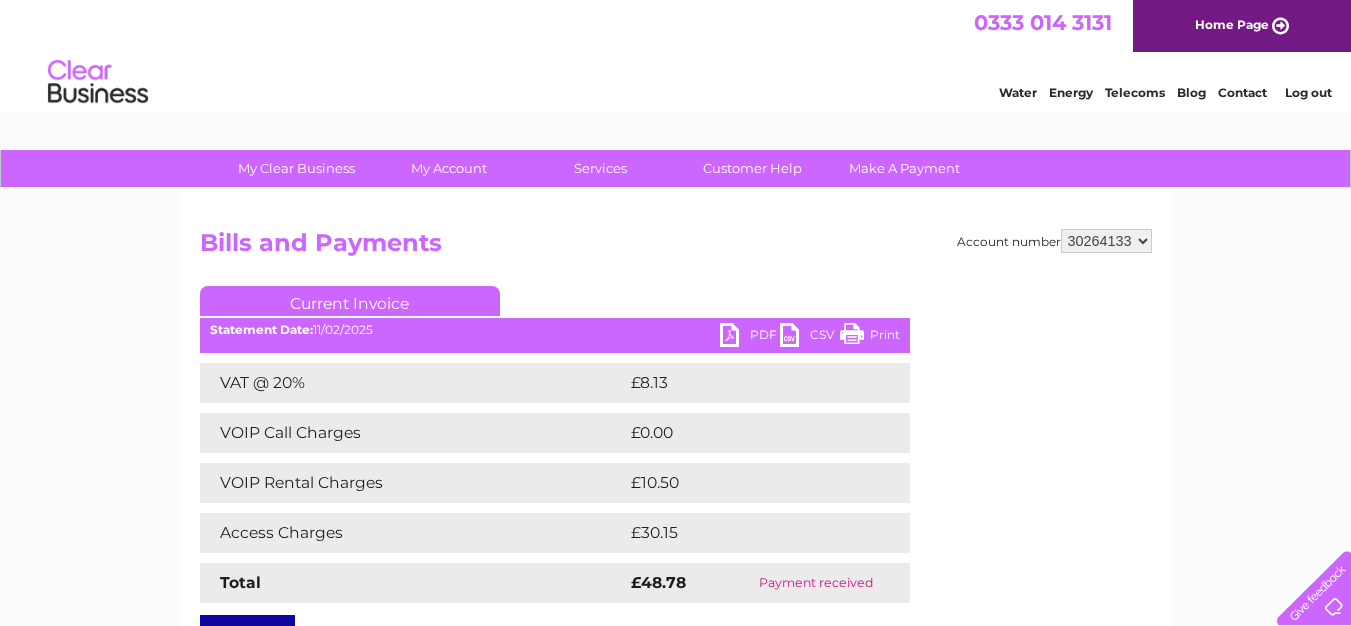 scroll, scrollTop: 0, scrollLeft: 0, axis: both 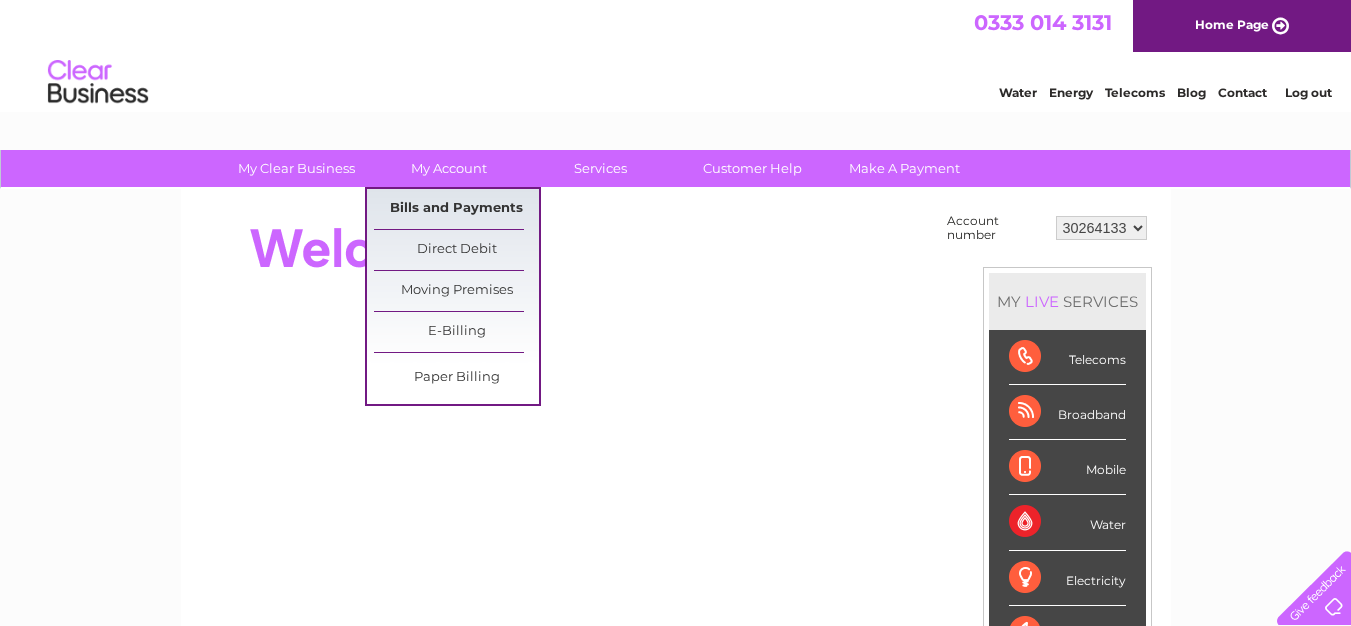 click on "Bills and Payments" at bounding box center [456, 209] 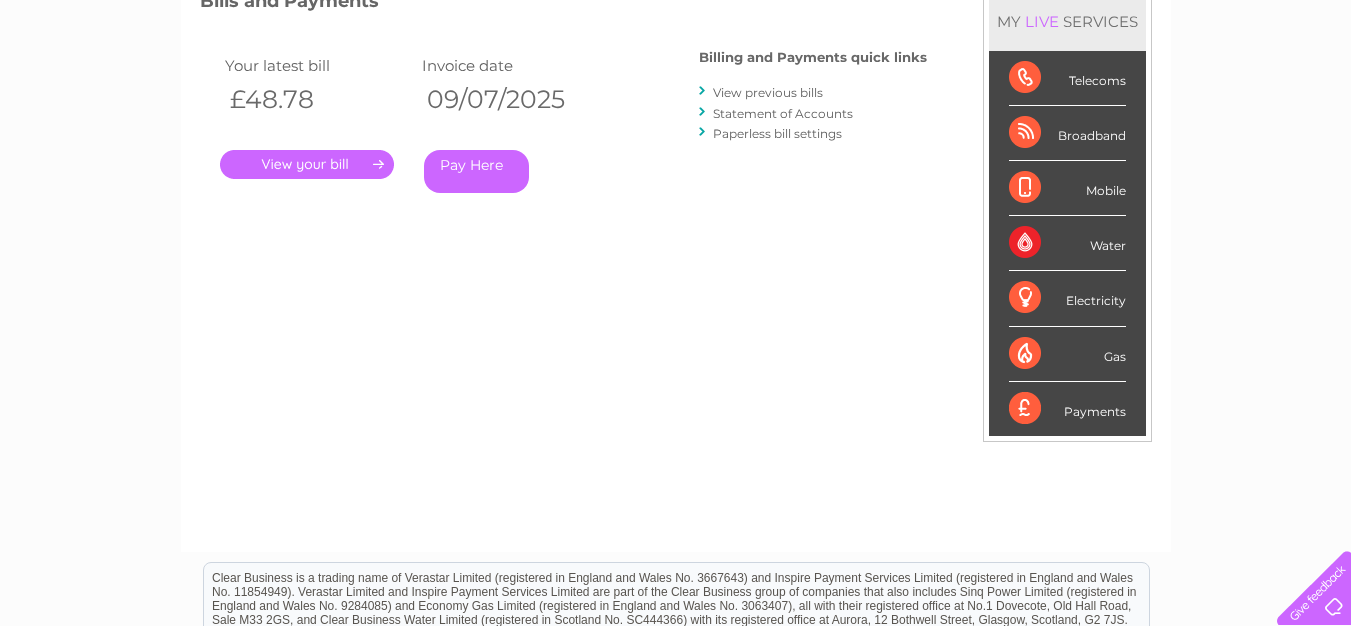 scroll, scrollTop: 300, scrollLeft: 0, axis: vertical 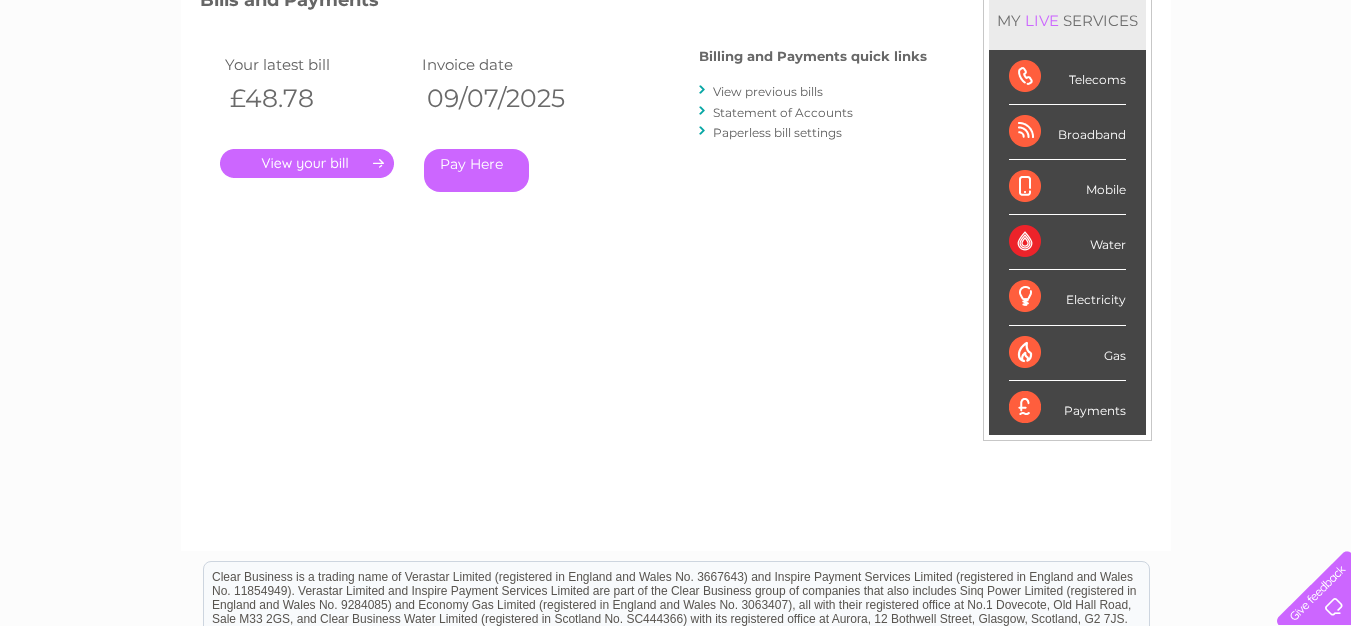 click on "View previous bills" at bounding box center (768, 91) 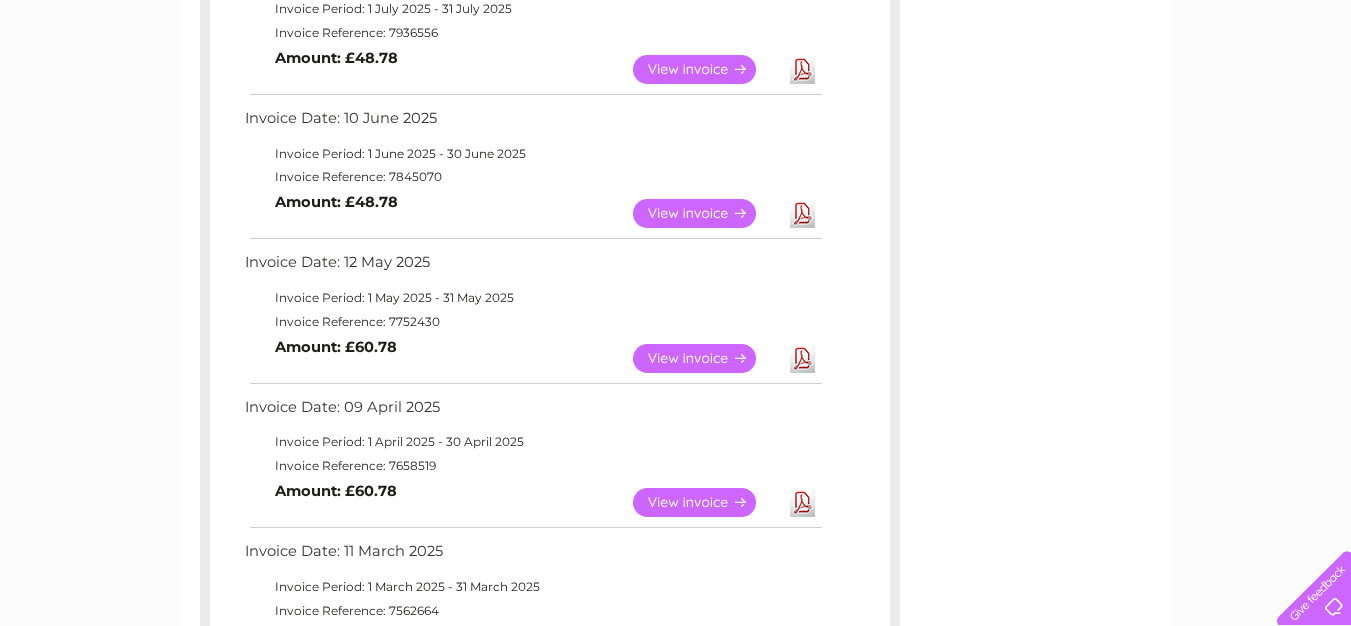 scroll, scrollTop: 396, scrollLeft: 0, axis: vertical 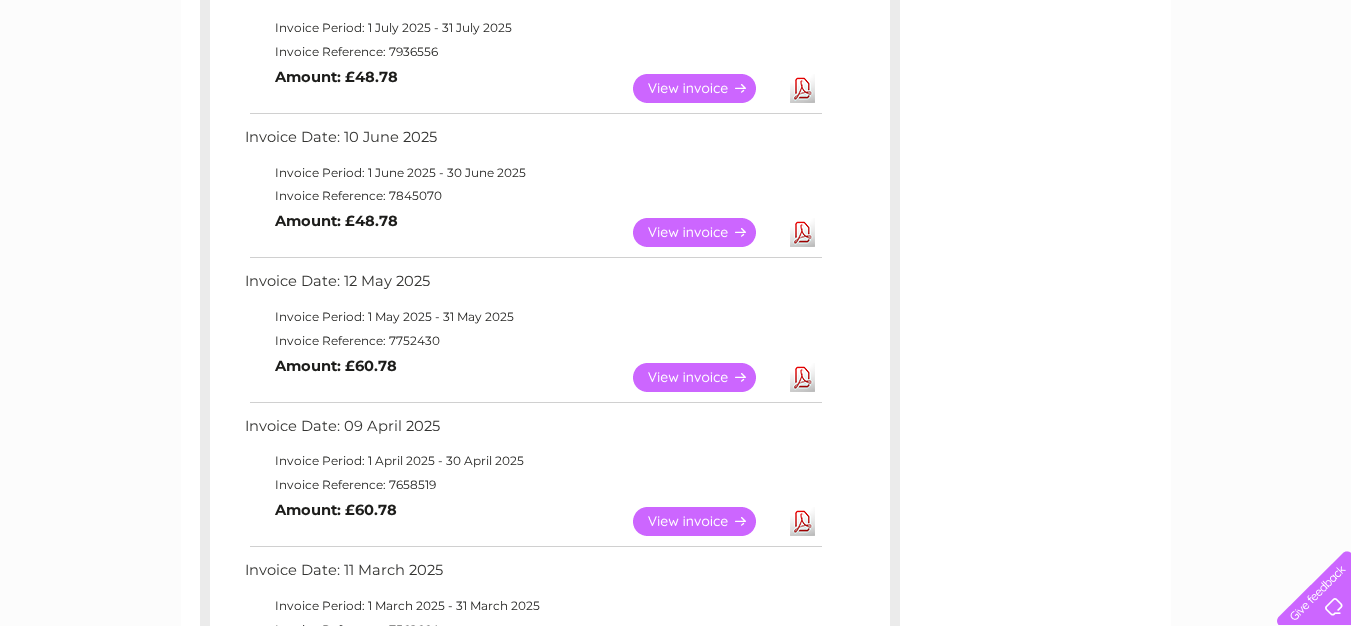 click on "Download" at bounding box center [802, 377] 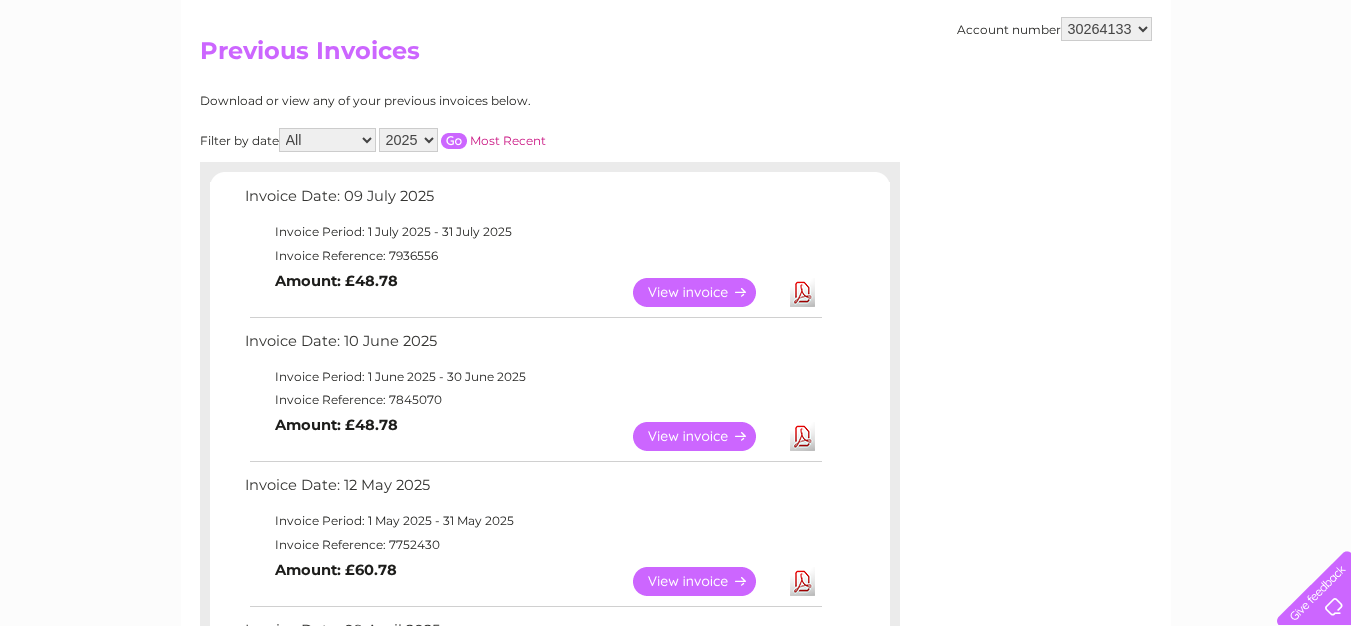scroll, scrollTop: 180, scrollLeft: 0, axis: vertical 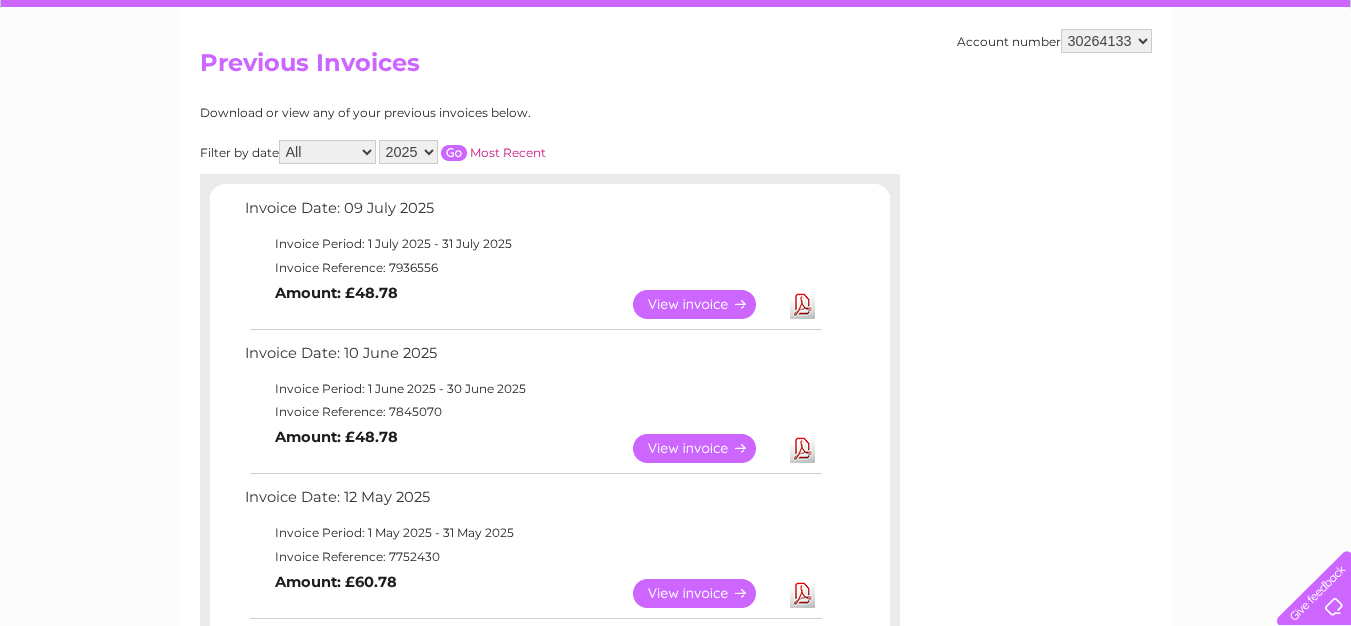 click on "Download" at bounding box center [802, 304] 